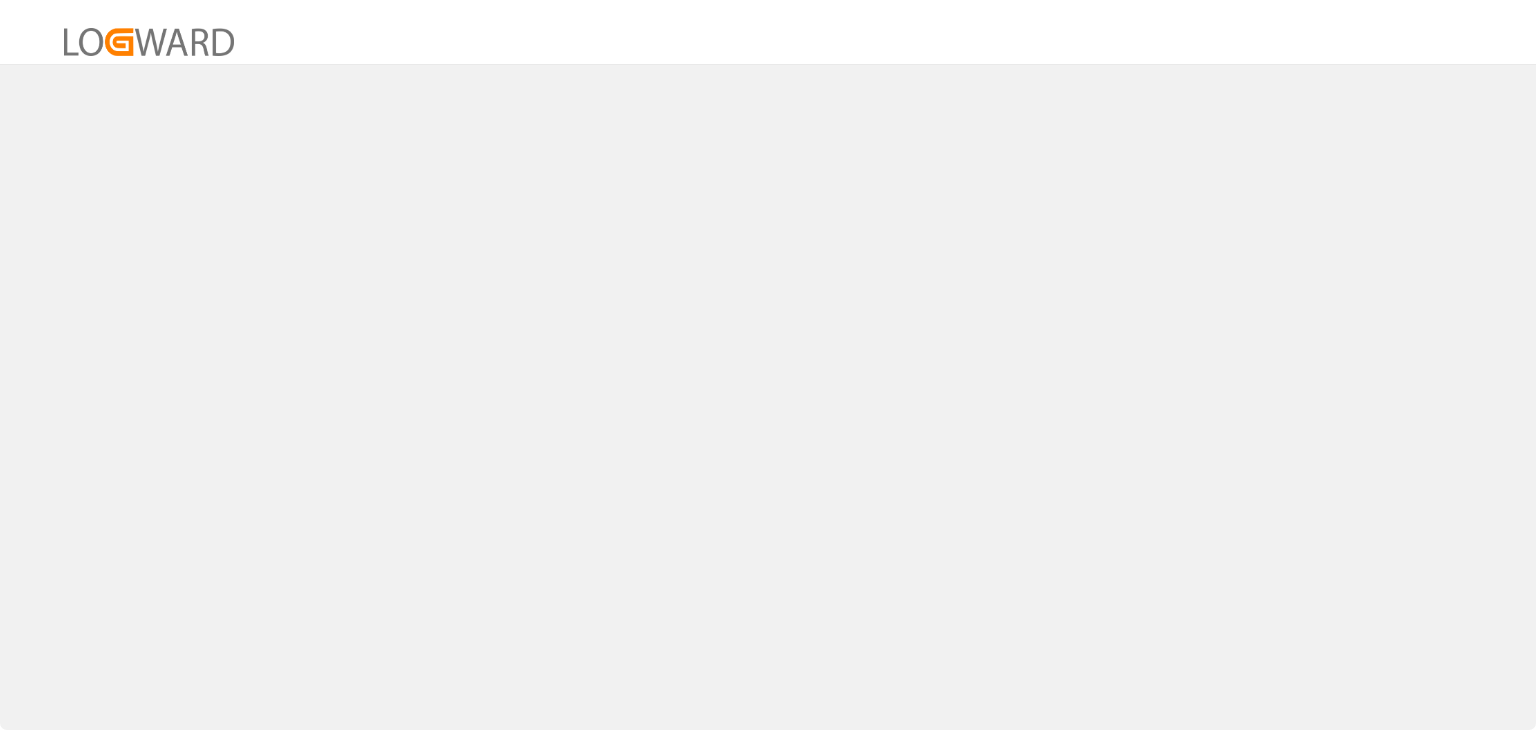 scroll, scrollTop: 0, scrollLeft: 0, axis: both 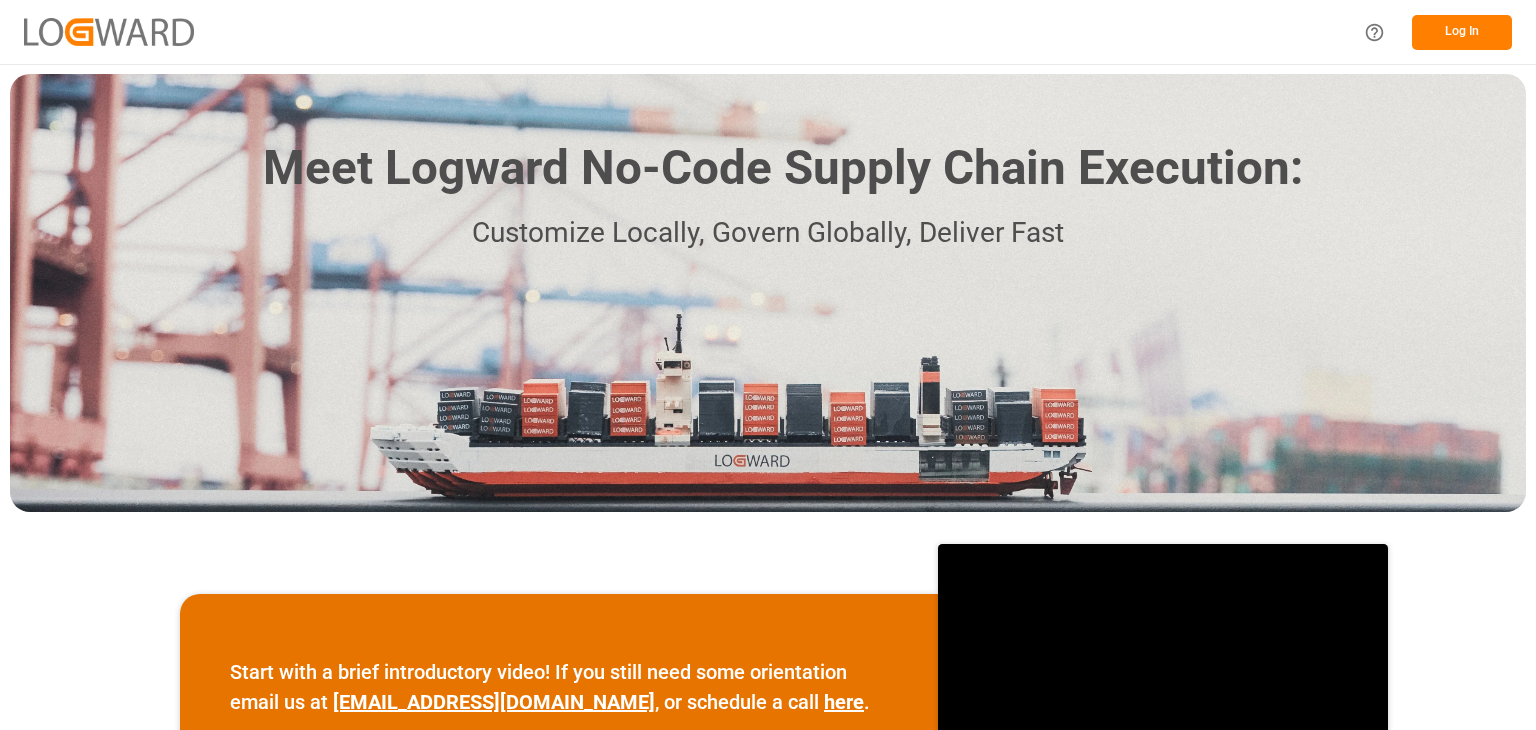 click on "Log In" at bounding box center [1462, 32] 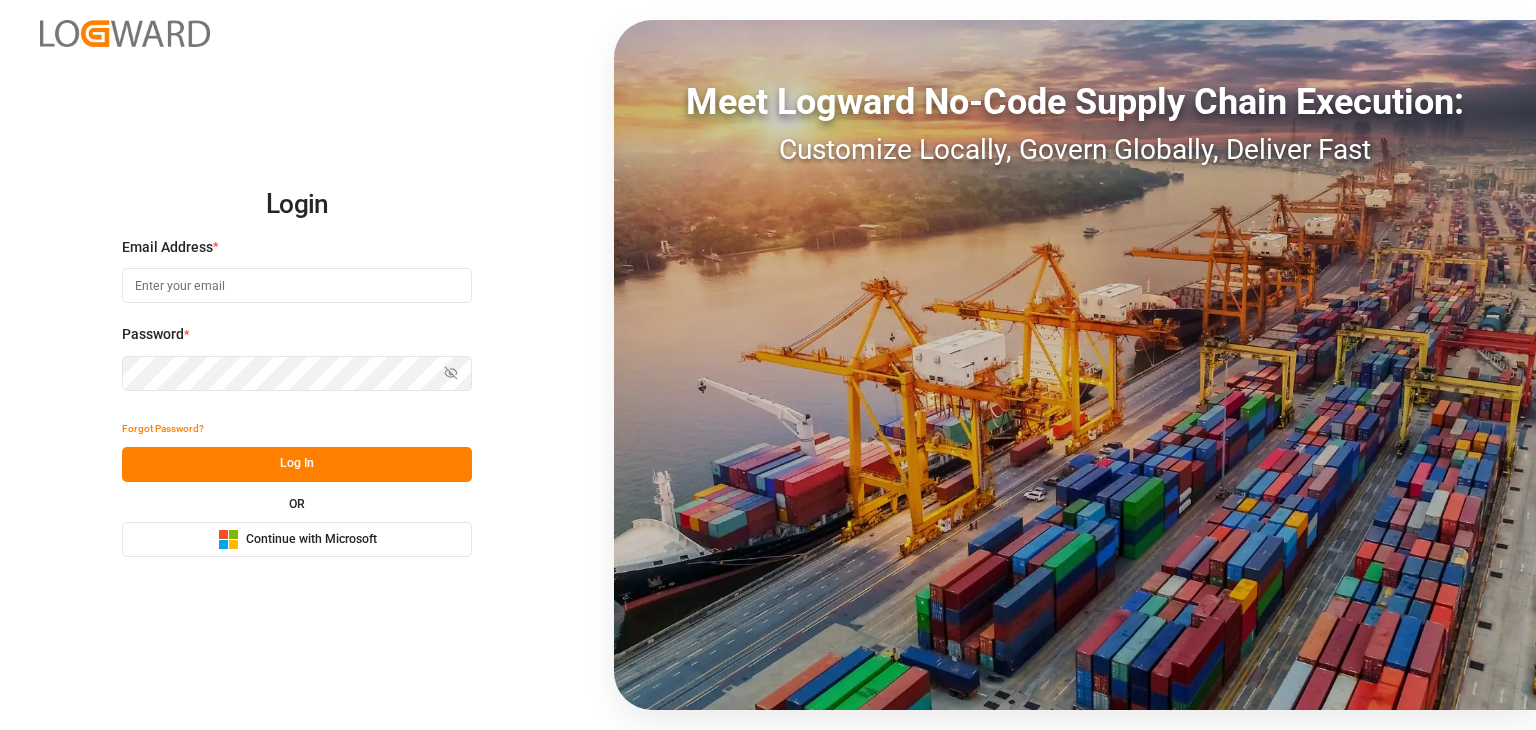 click on "Continue with Microsoft" at bounding box center [311, 540] 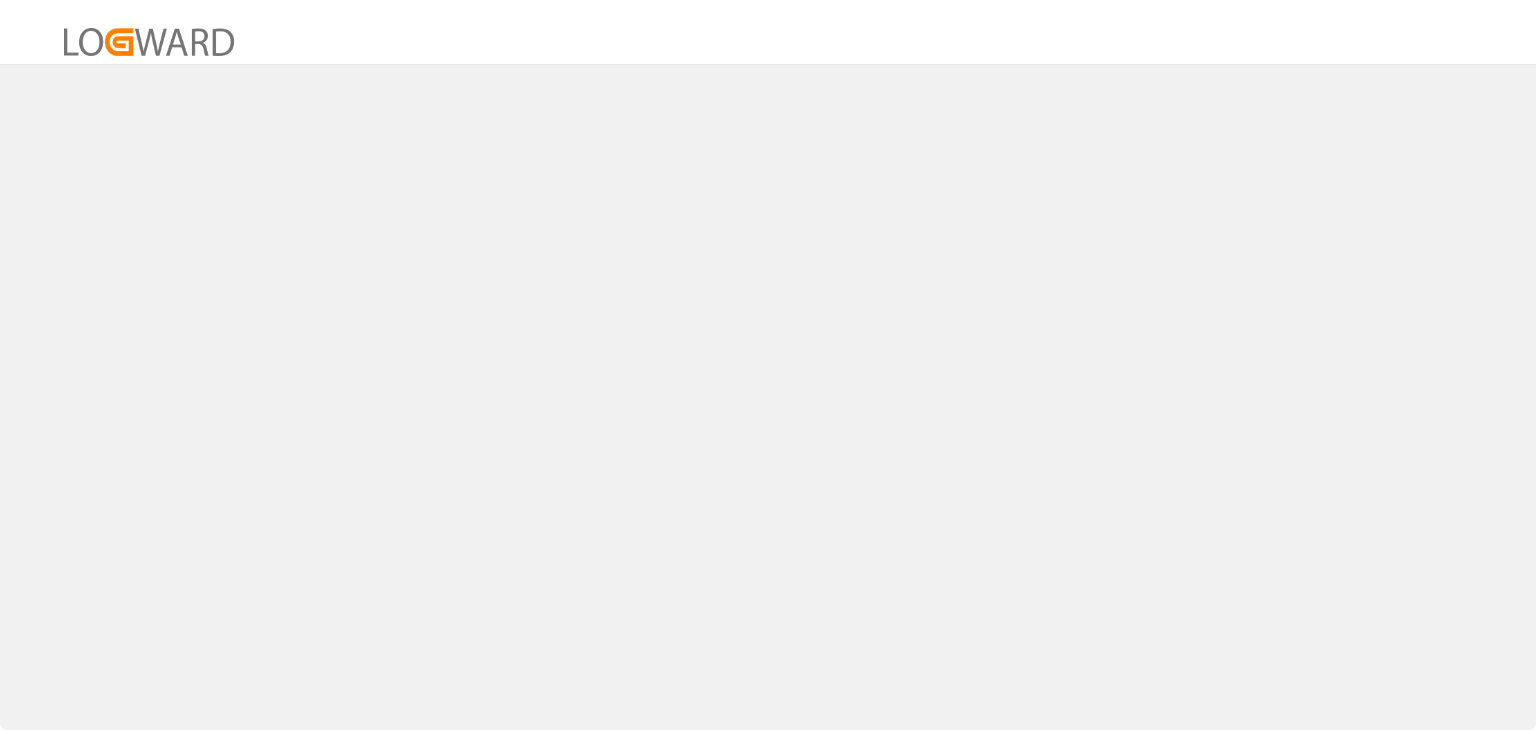 scroll, scrollTop: 0, scrollLeft: 0, axis: both 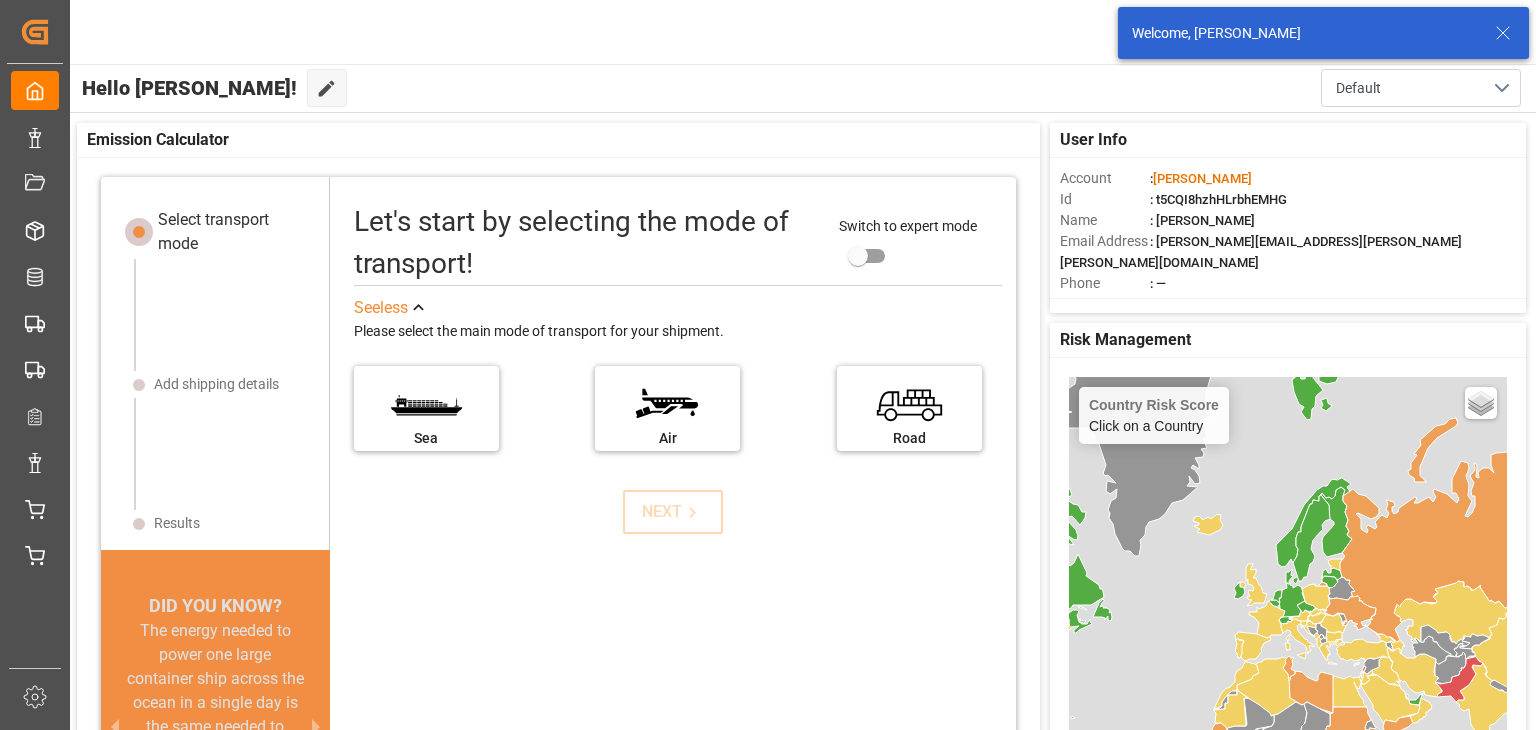 click 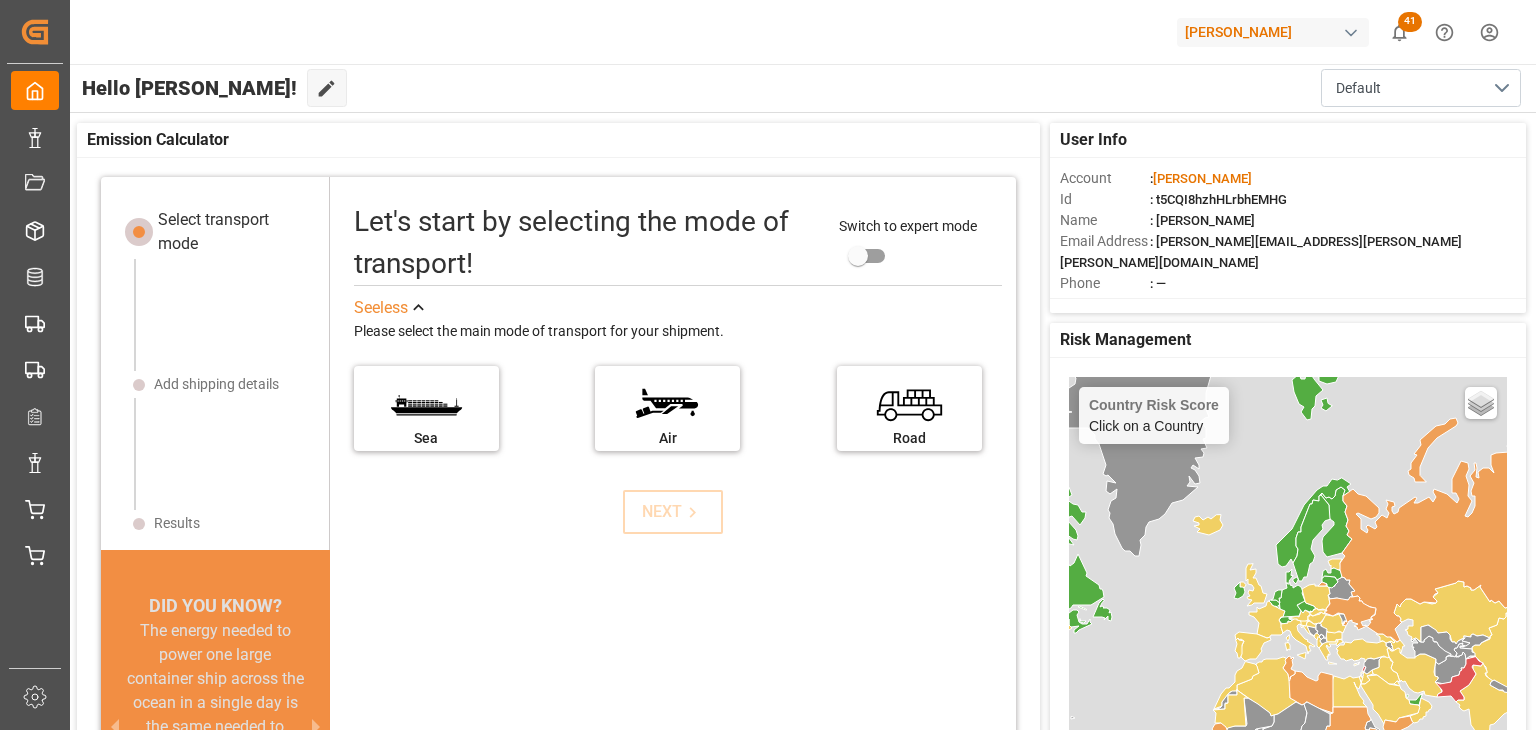 click on "Created by potrace 1.15, written by Peter Selinger 2001-2017 Created by potrace 1.15, written by Peter Selinger 2001-2017 My Cockpit My Cockpit Sendung Sendung Document Management Document Management Ladungsträger Ladungsträger Transporteinheit Transporteinheit Transport (Vor-/Hauptlauf) Transport (Vor-/Hauptlauf) Transport (Nachlauf) Transport (Nachlauf) Configuration Audits Configuration Audits Transport Order Recipients  Transport Order Recipients  Purchase Order Purchase Order Purchase Line Items Purchase Line Items Sidebar Settings Back to main menu Henry Lamotte 41 Notifications Only show unread All Mark all categories read Downloads Mark all as read Transport Pre-Main-Carriage 40 seconds ago 114 number of rows downloaded Delivery a minute ago 114 number of rows downloaded Transport Pre-Main-Carriage 3 hours ago 26 number of rows downloaded Transport Pre-Main-Carriage 2 days ago 53 number of rows downloaded Transport Pre-Main-Carriage 3 days ago 27 number of rows downloaded Transport Pre-Main-Carriage" at bounding box center (768, 365) 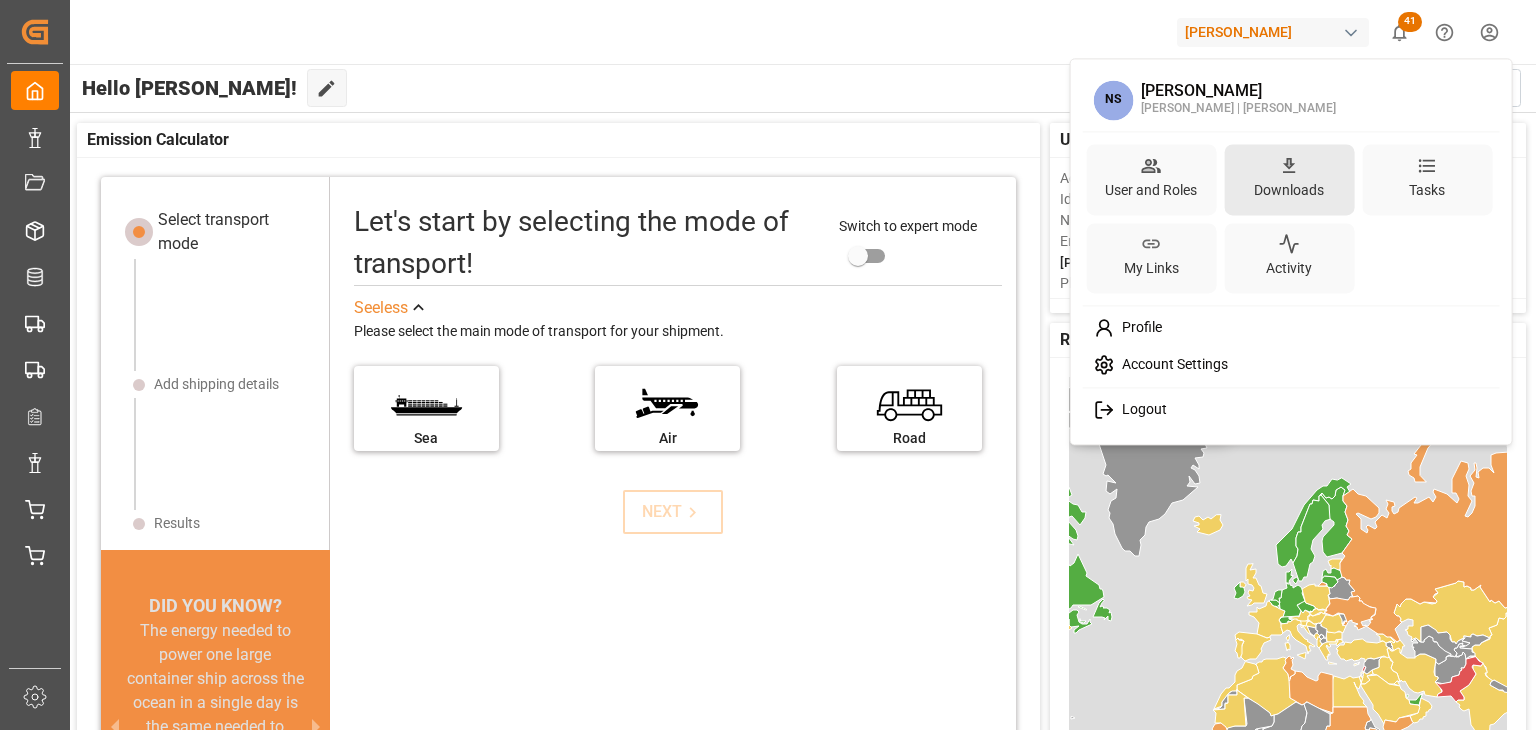 click on "Downloads" at bounding box center [1289, 179] 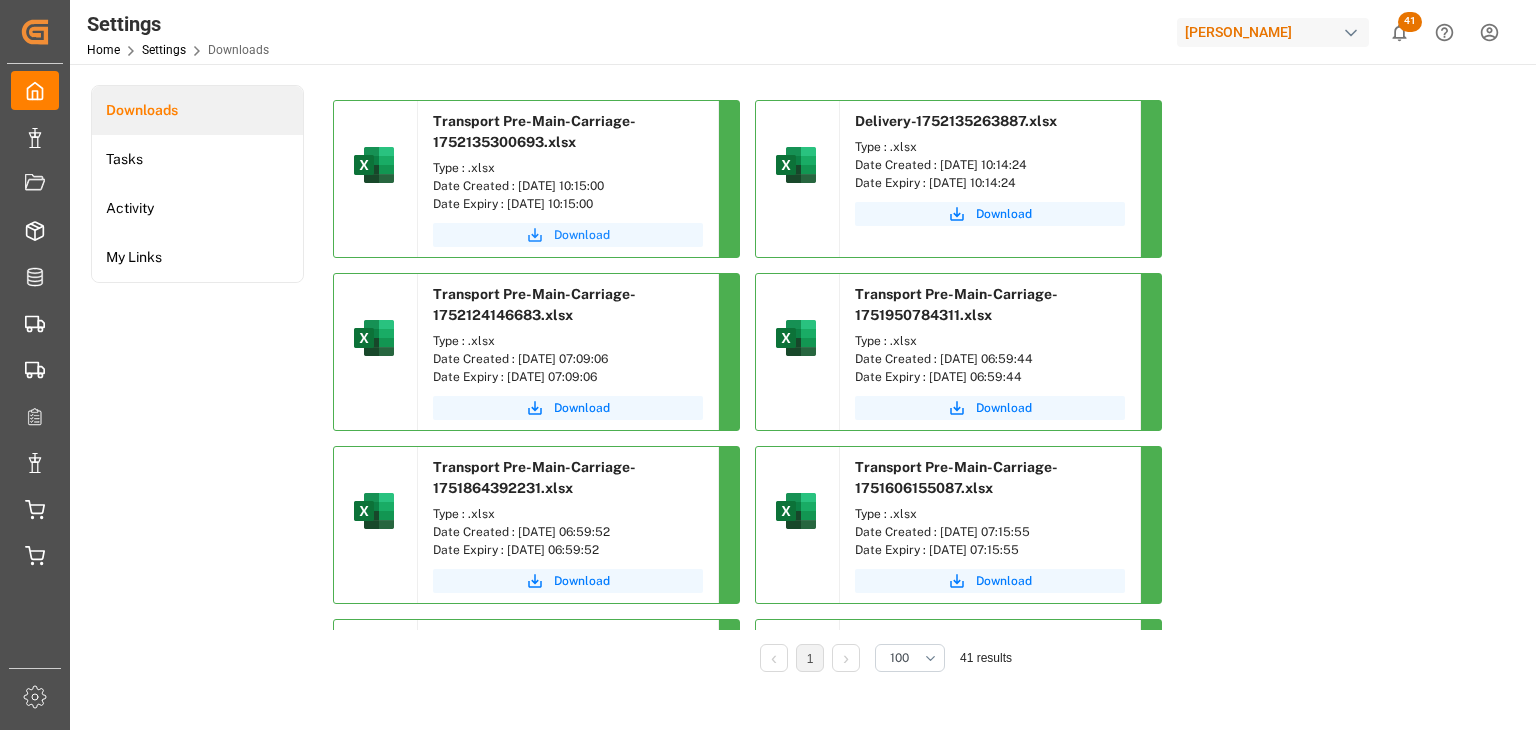 click on "Download" at bounding box center (568, 235) 